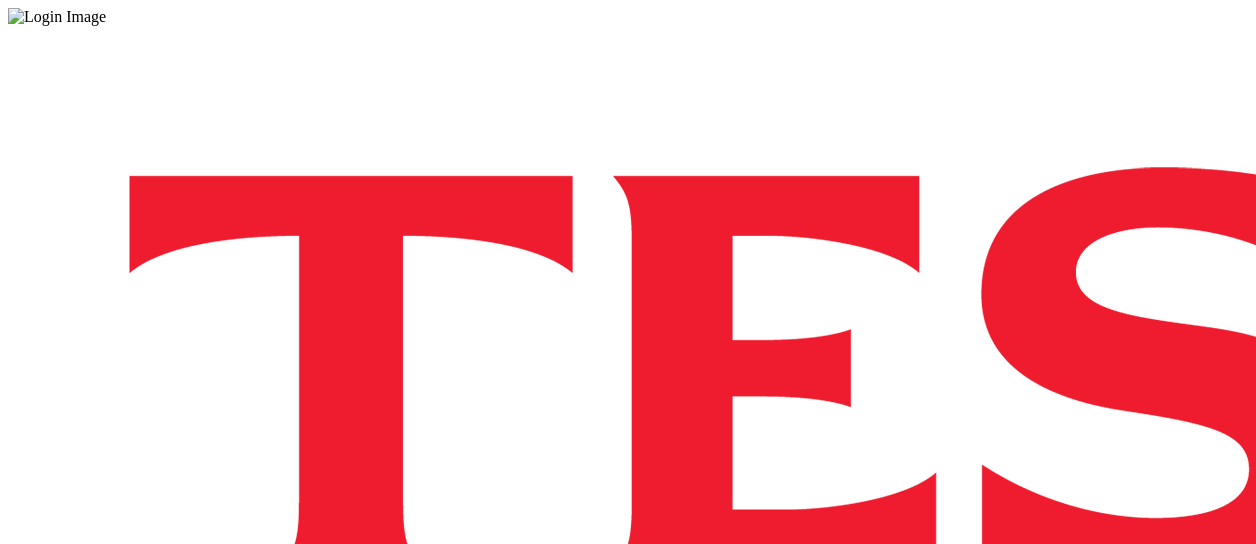 scroll, scrollTop: 0, scrollLeft: 0, axis: both 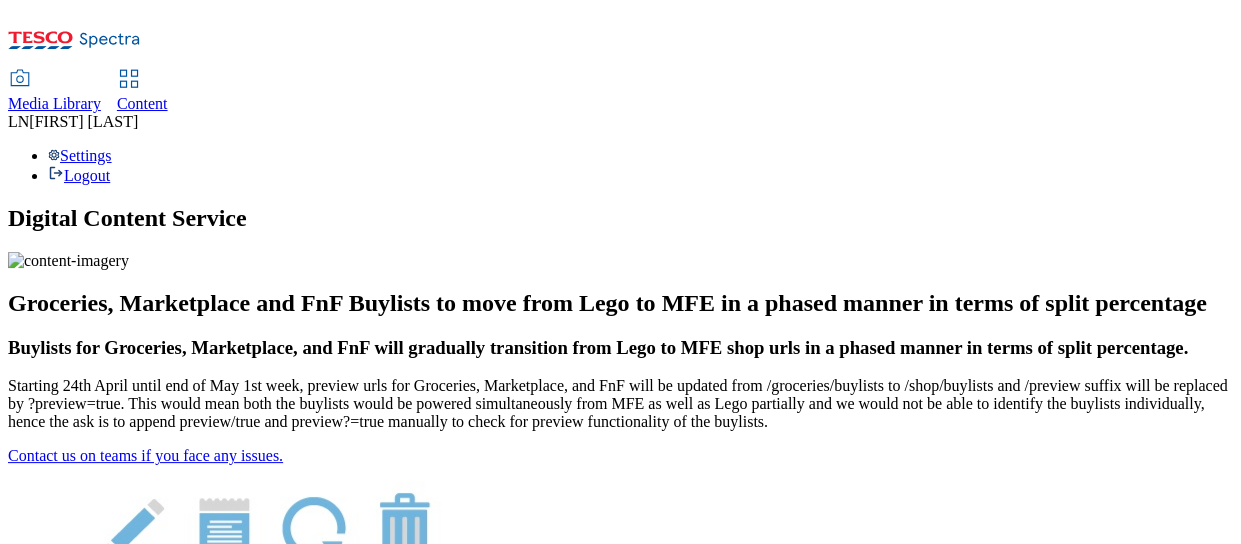 click on "Content" at bounding box center [142, 103] 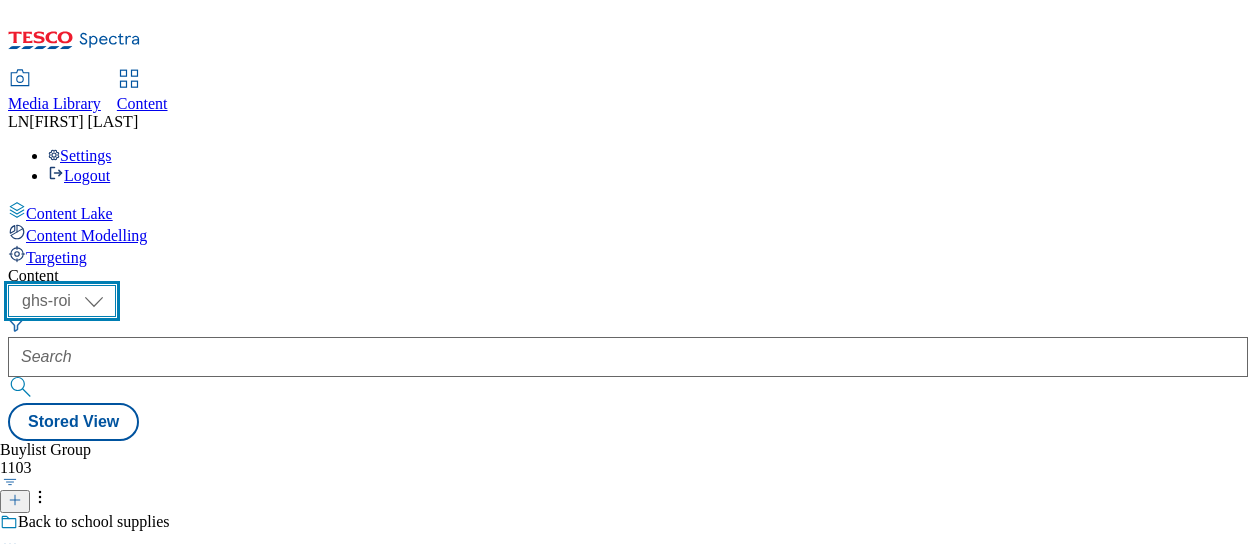 click on "ghs-roi ghs-uk" at bounding box center [62, 301] 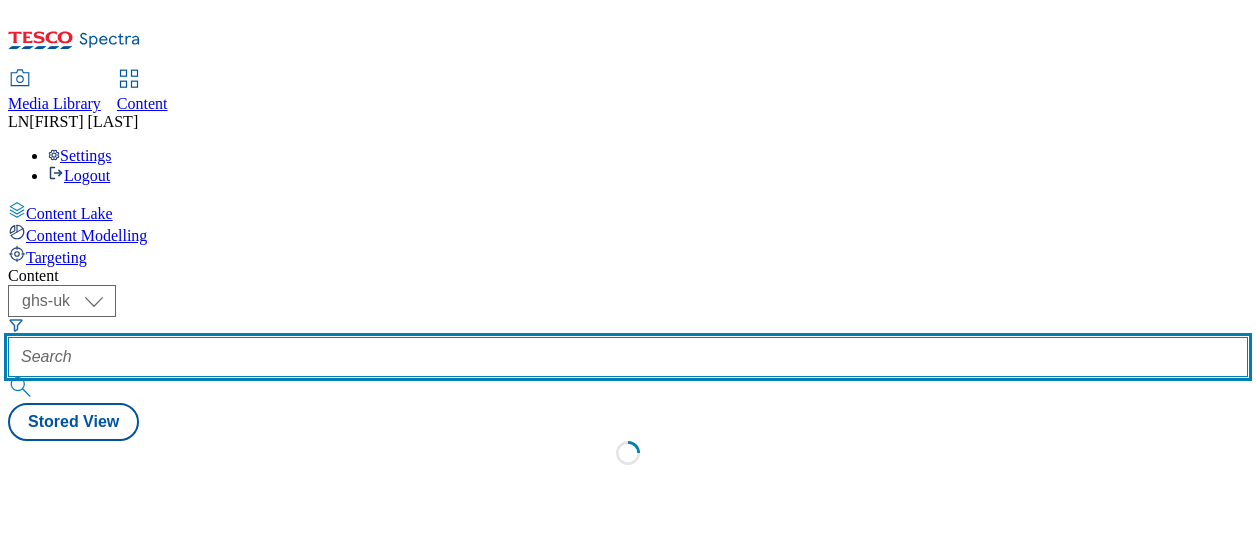 click at bounding box center (628, 357) 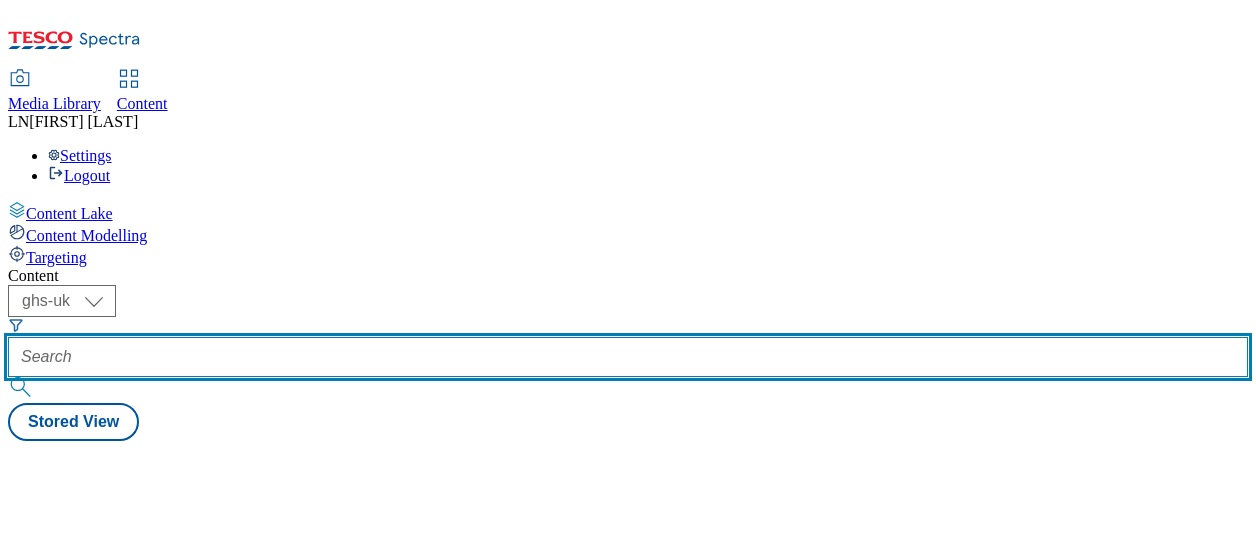 paste on "540942" 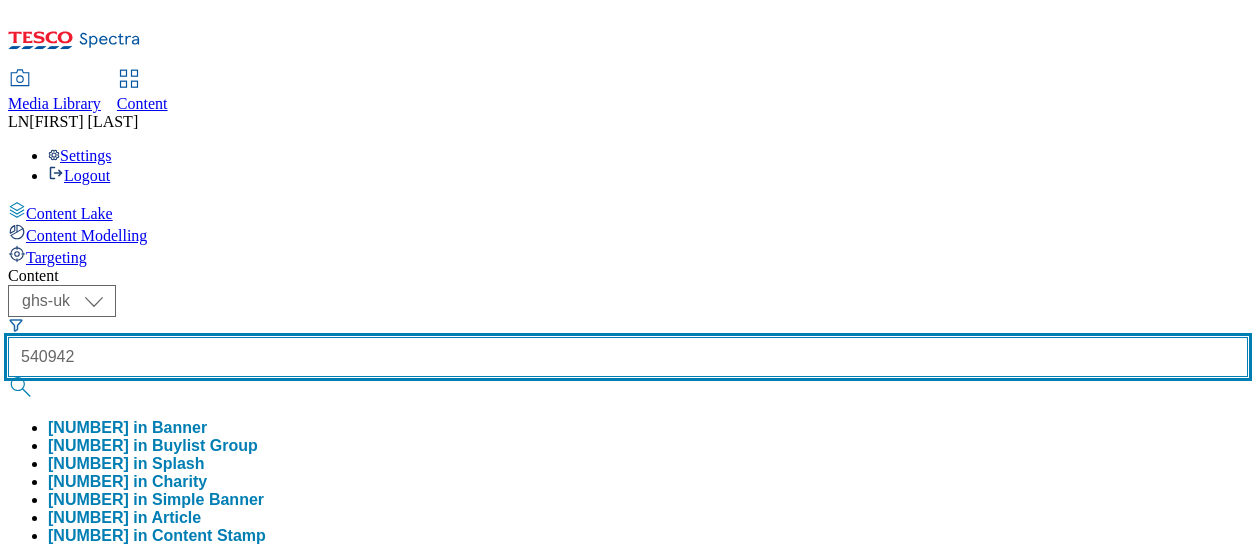 type on "540942" 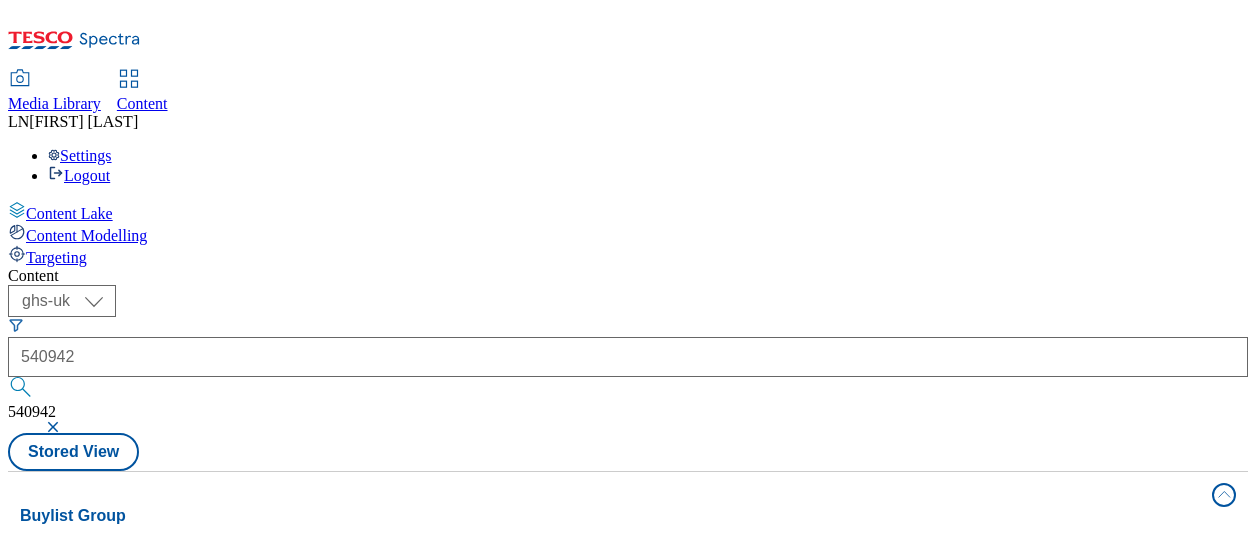 click on "Media Library Content LN Lauren   Nader Settings Logout" at bounding box center [628, 128] 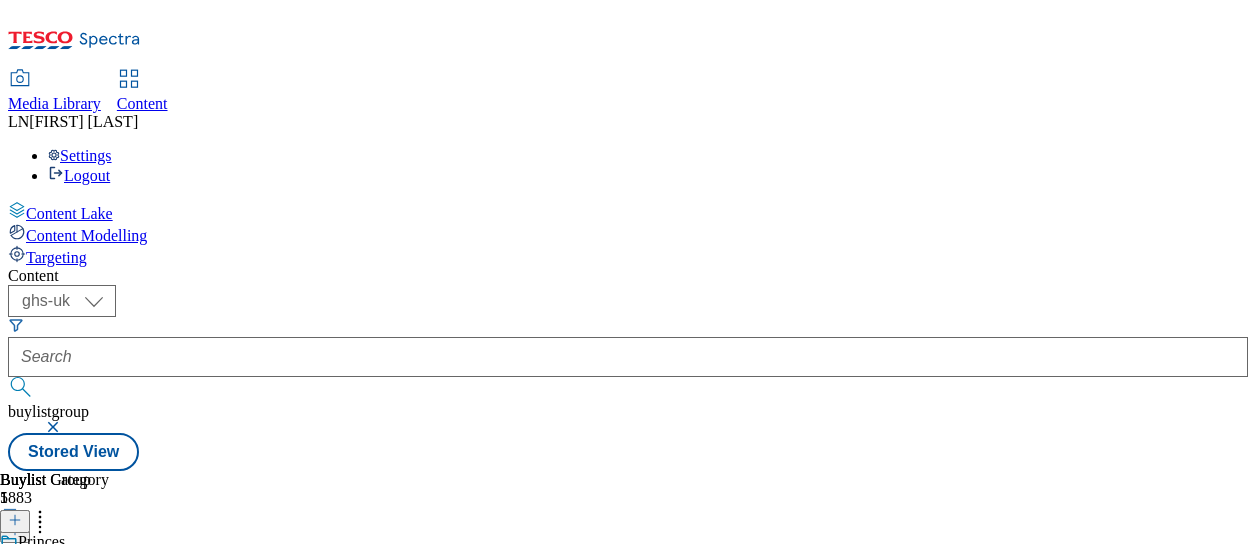 click on "princes" at bounding box center (37, 652) 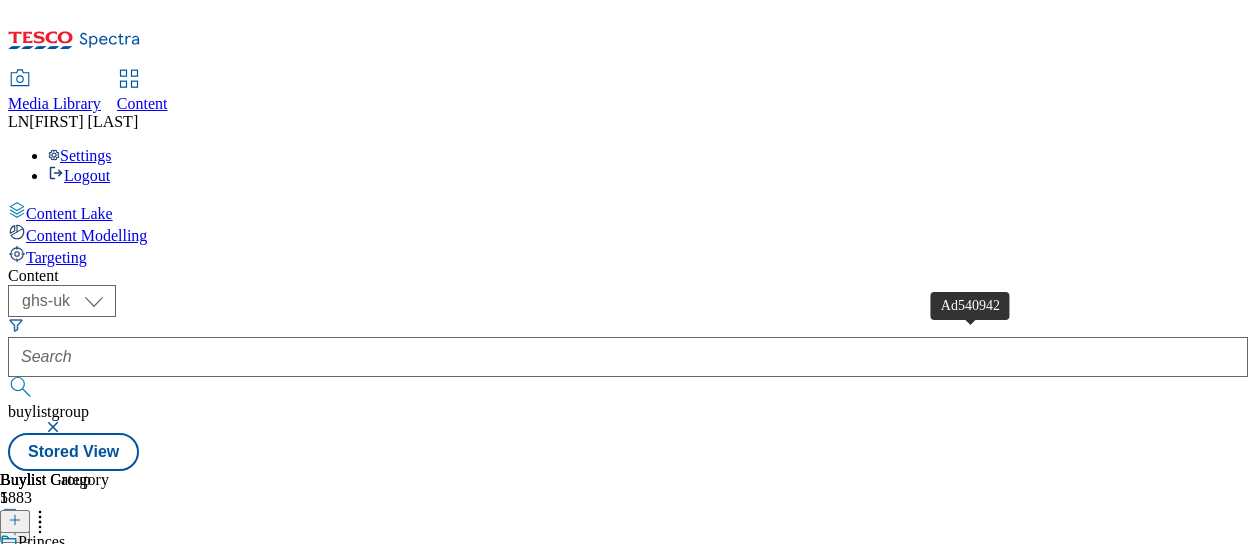 click on "Ad540942" at bounding box center (34, 588) 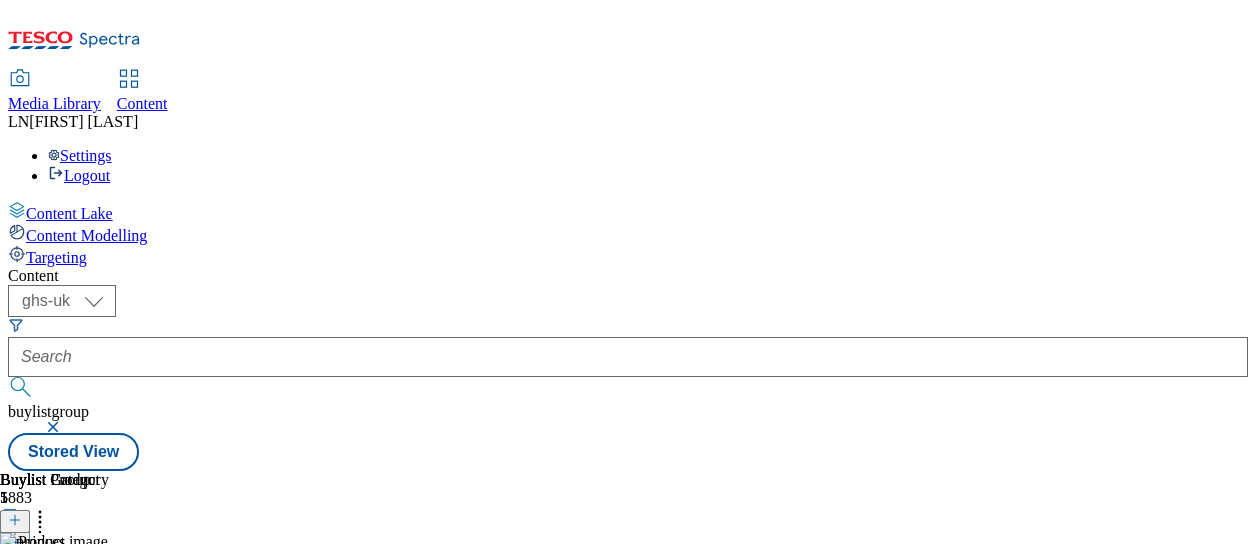 scroll, scrollTop: 0, scrollLeft: 518, axis: horizontal 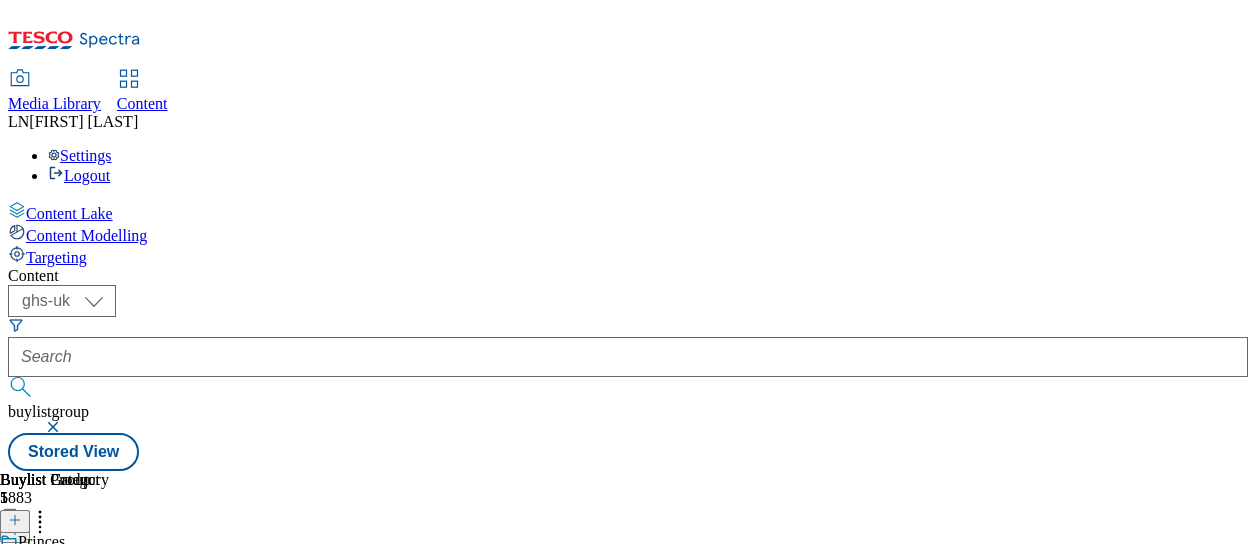 click 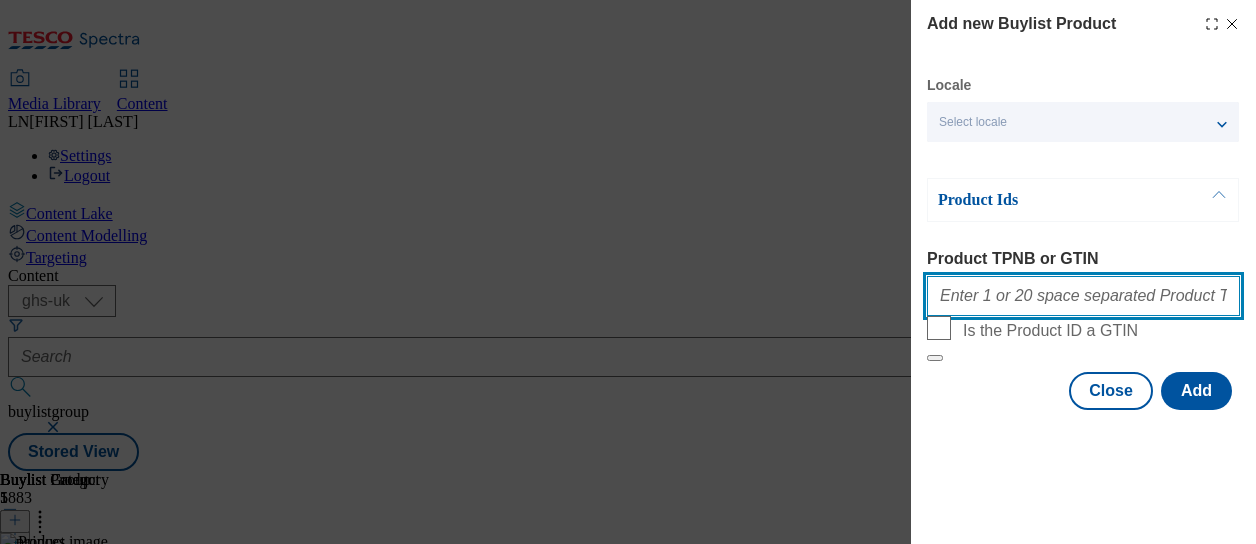 click on "Product TPNB or GTIN" at bounding box center [1083, 296] 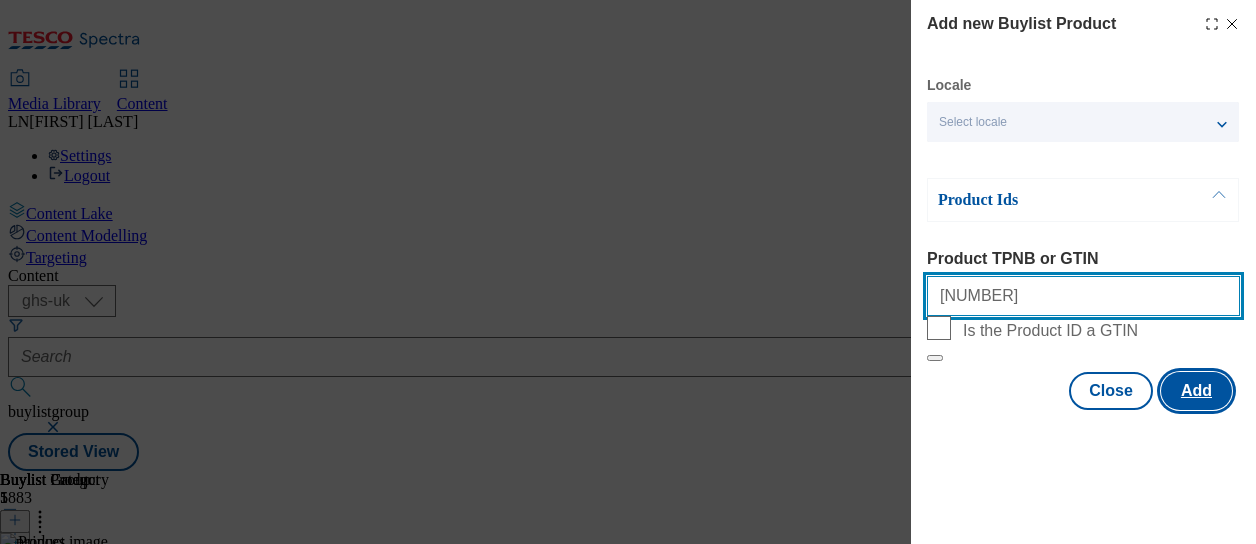 type on "96823395" 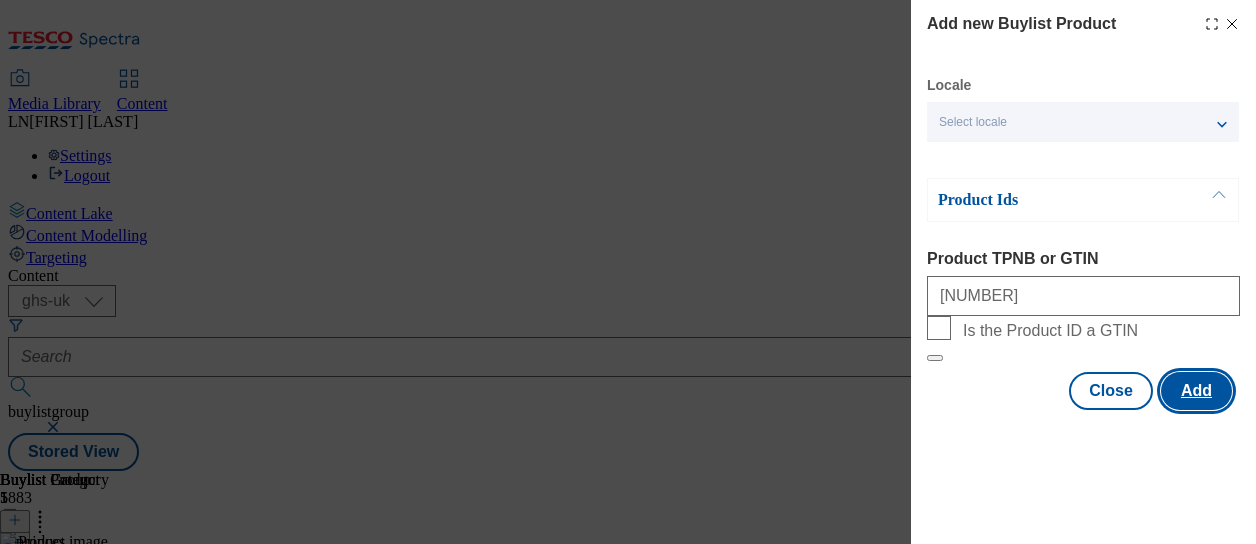click on "Add" at bounding box center (1196, 391) 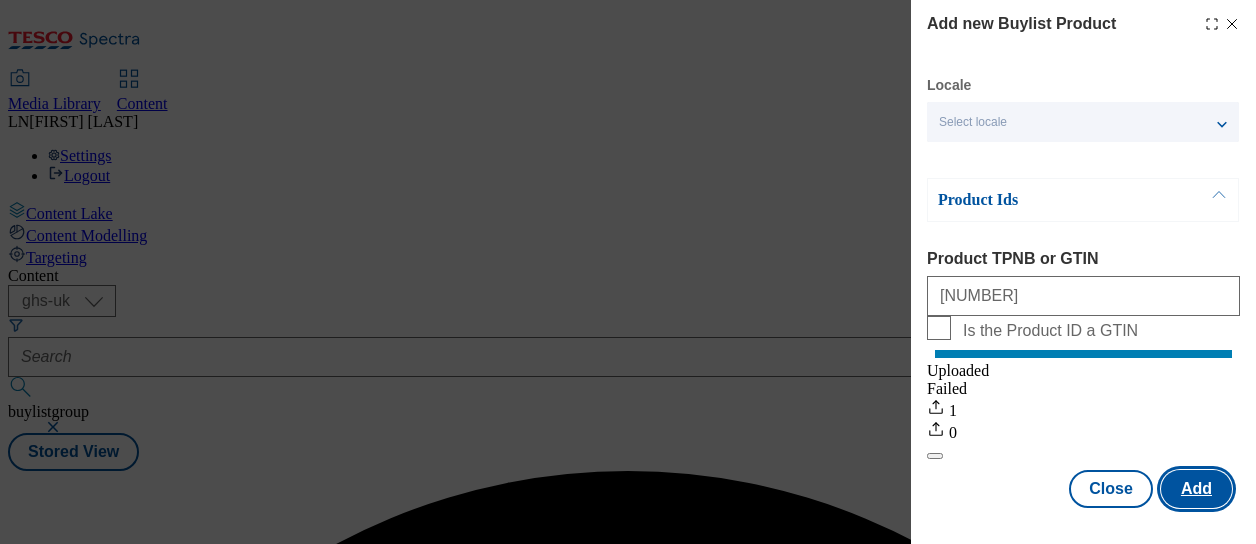 scroll, scrollTop: 0, scrollLeft: 0, axis: both 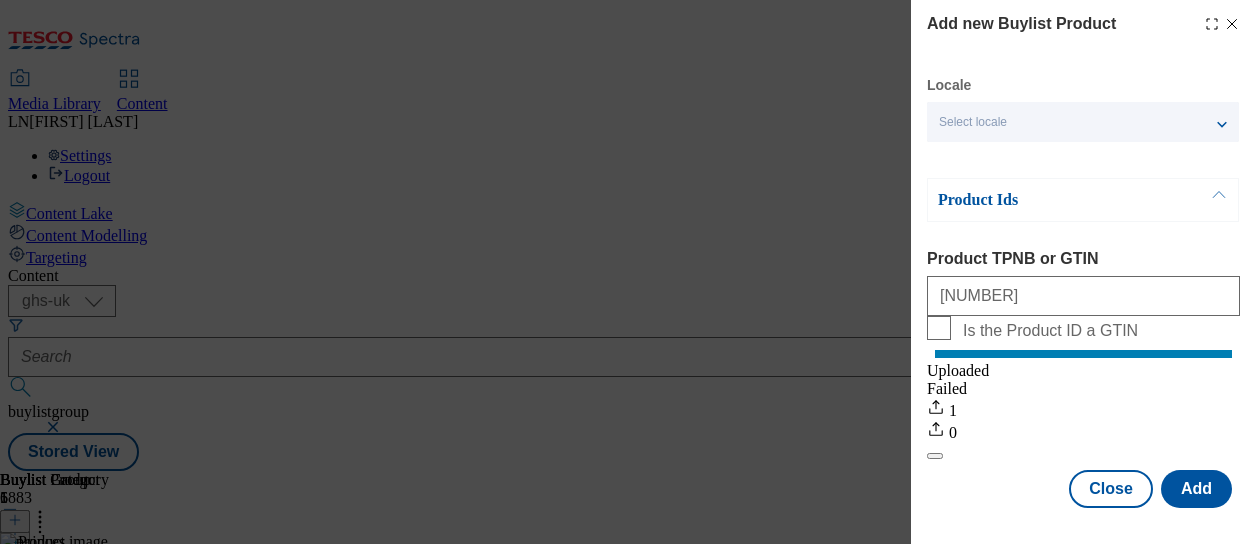 click on "Add new Buylist Product Locale   Select locale English Welsh Product Ids Product TPNB or GTIN 96823395 Is the Product ID a GTIN Uploaded Failed   1     0 Close Add" at bounding box center [628, 272] 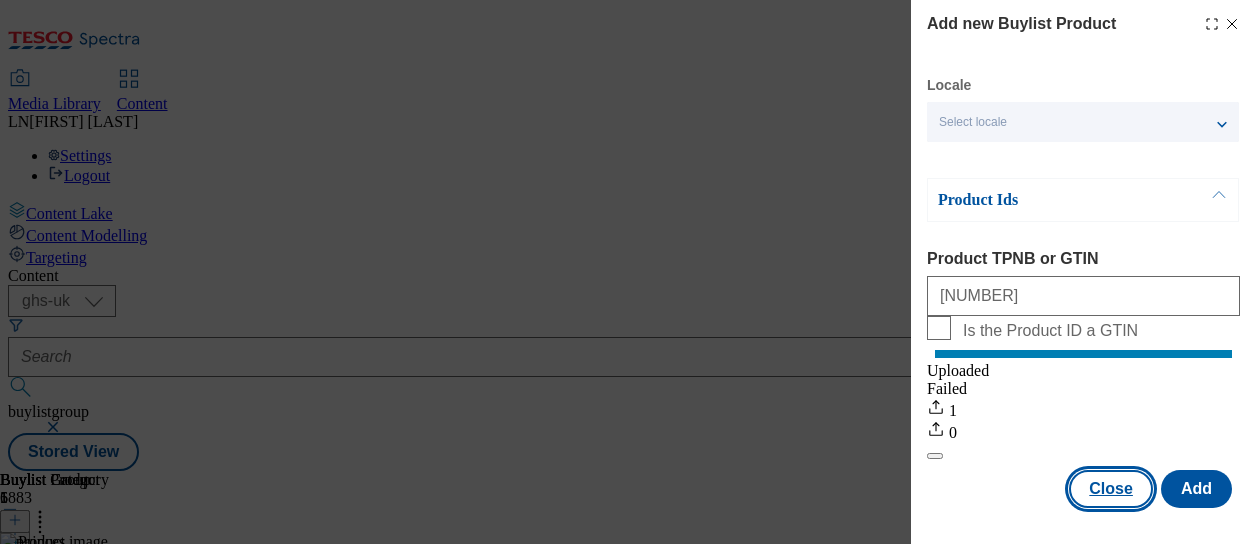 click on "Close" at bounding box center [1111, 489] 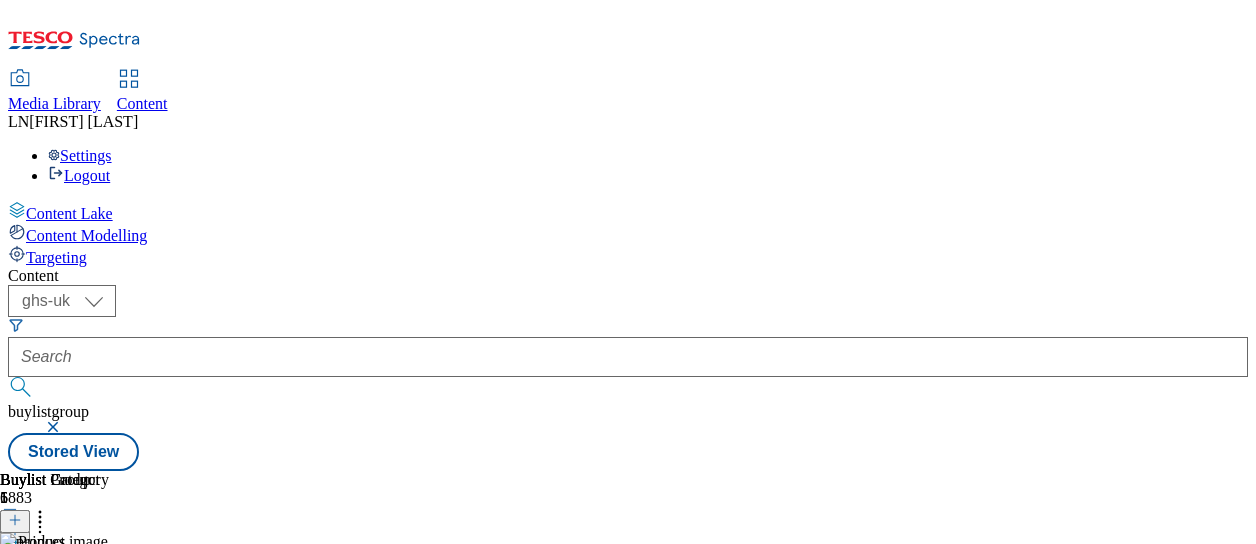scroll, scrollTop: 0, scrollLeft: 0, axis: both 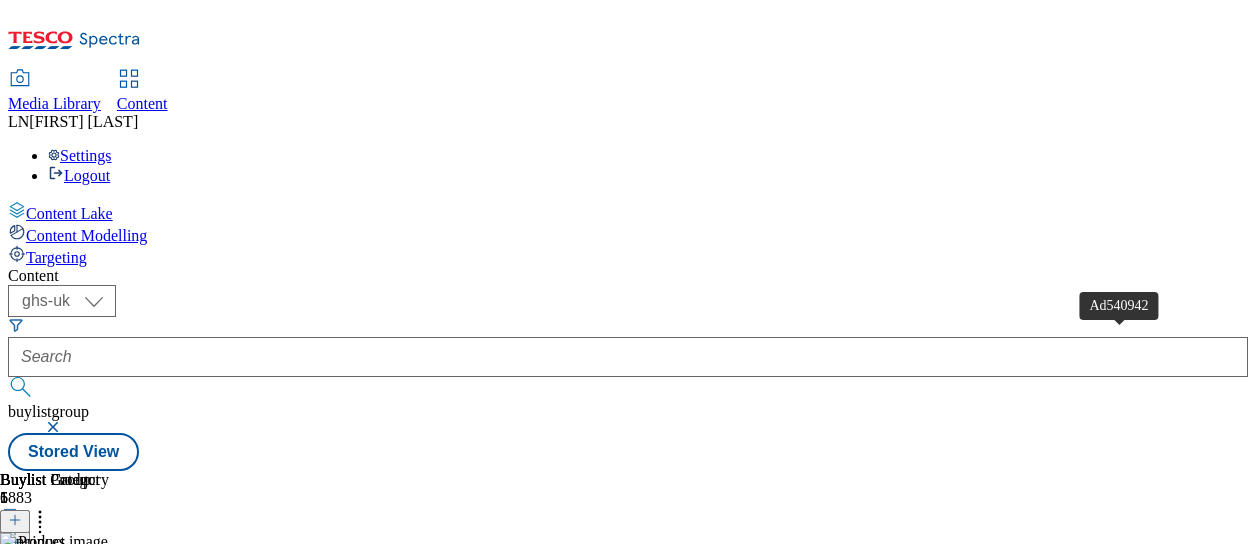 click on "Ad540942" at bounding box center [34, 634] 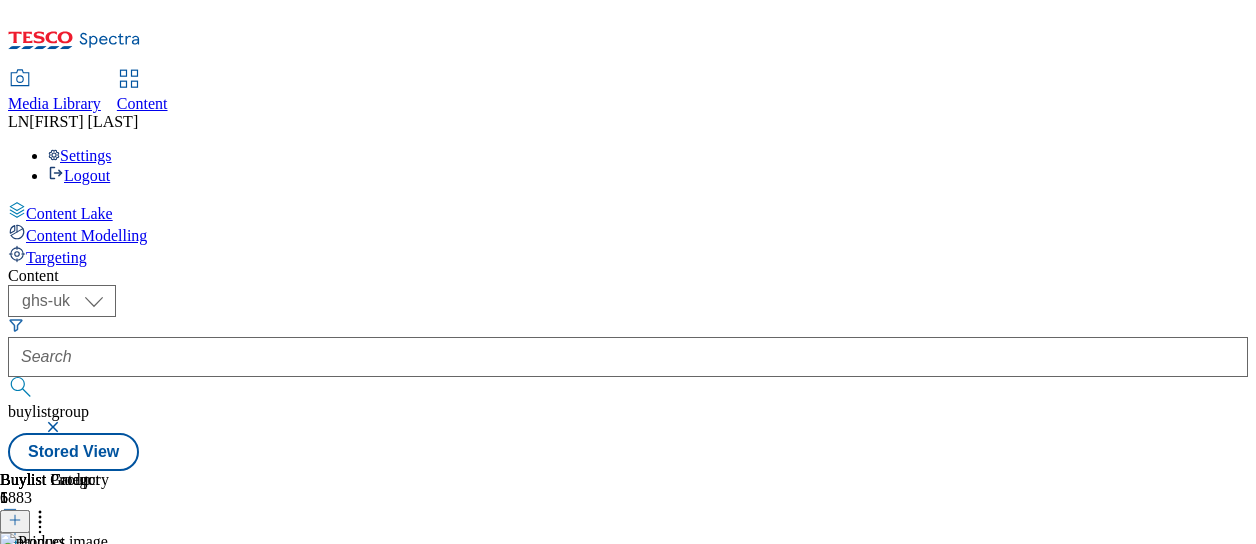 scroll, scrollTop: 0, scrollLeft: 518, axis: horizontal 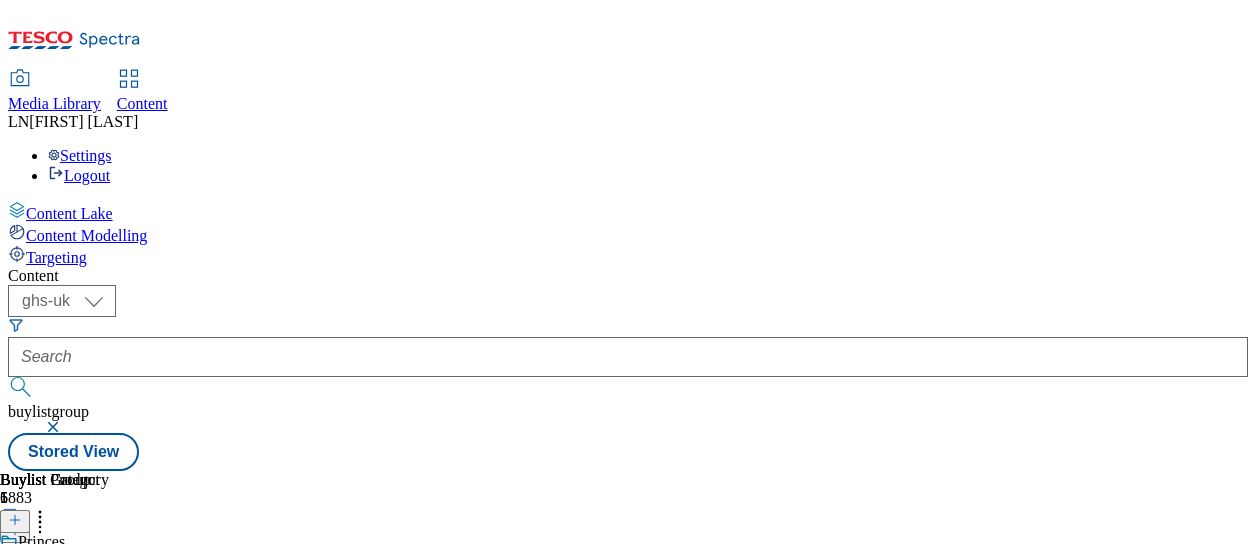 click on "Reorder" at bounding box center (80, 586) 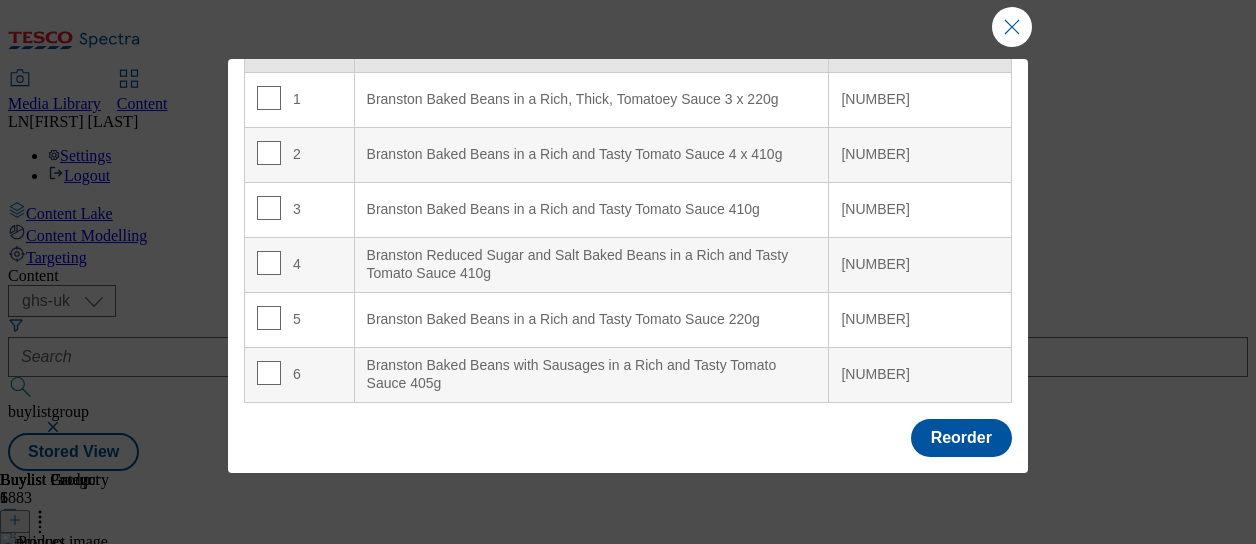 scroll, scrollTop: 0, scrollLeft: 0, axis: both 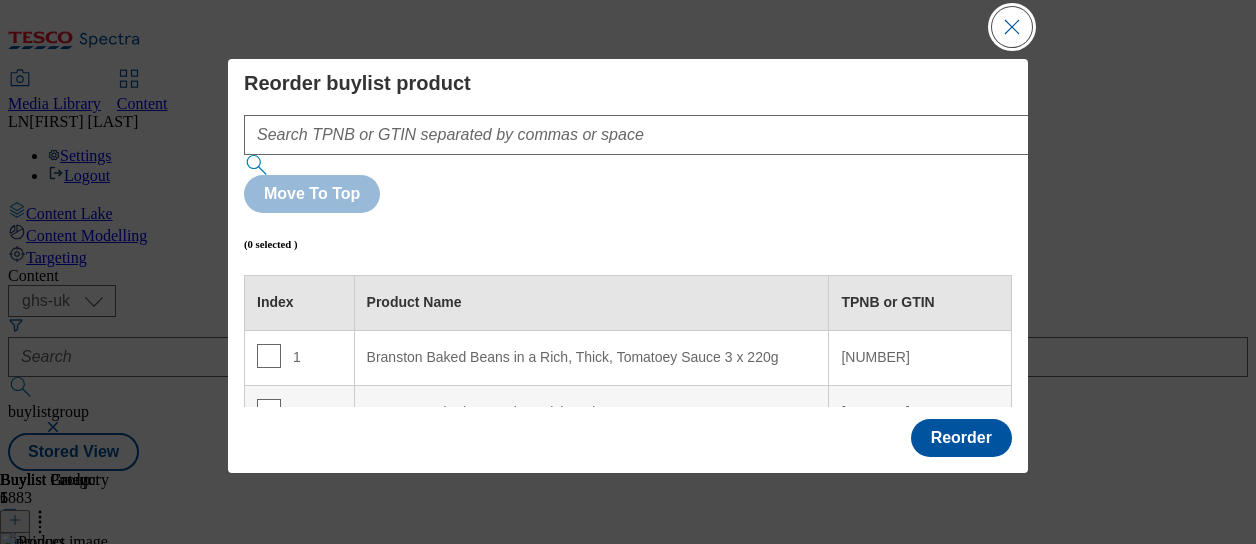 click at bounding box center (1012, 27) 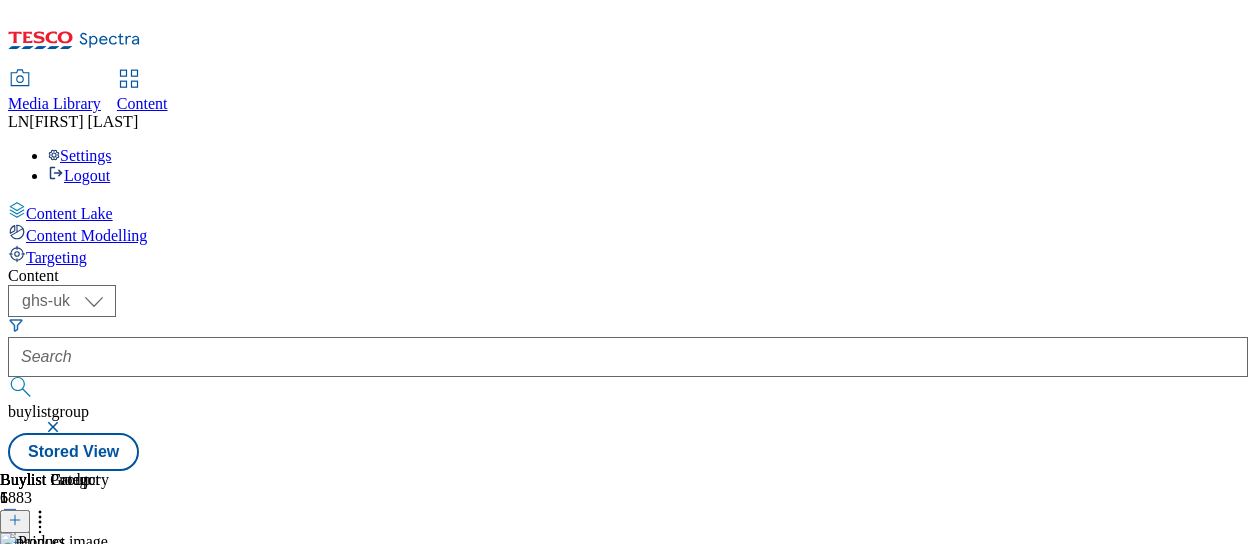 click 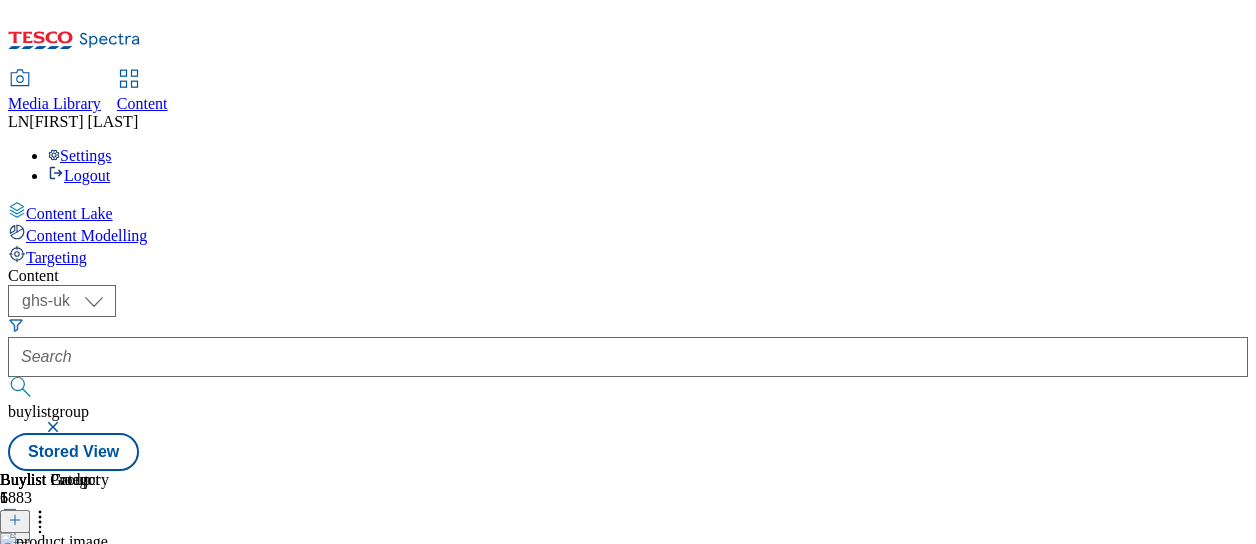 click on "Buylist Category 1 Bulk Delete Reorder Princes Princes Ad540942 princes-branston 23 Jun 2025 03:41 pm" at bounding box center [628, 471] 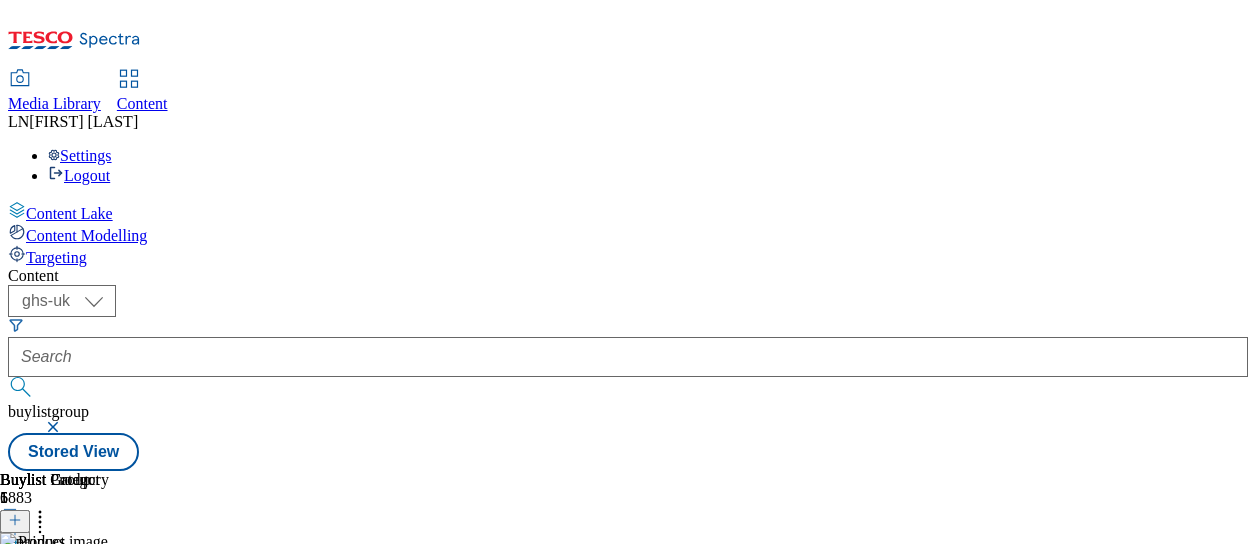scroll, scrollTop: 0, scrollLeft: 238, axis: horizontal 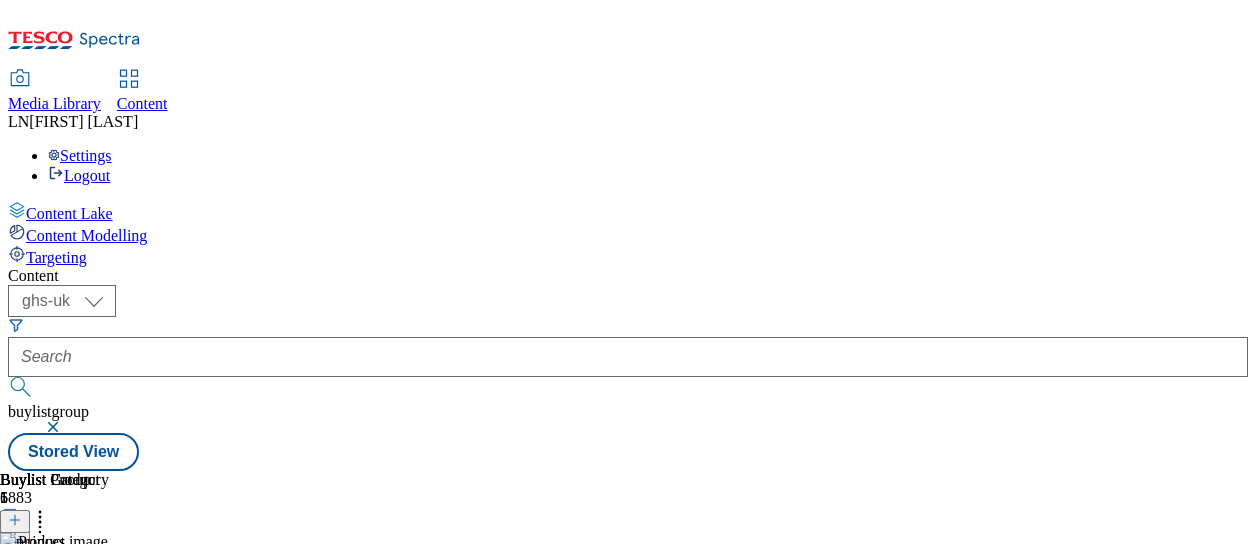 click 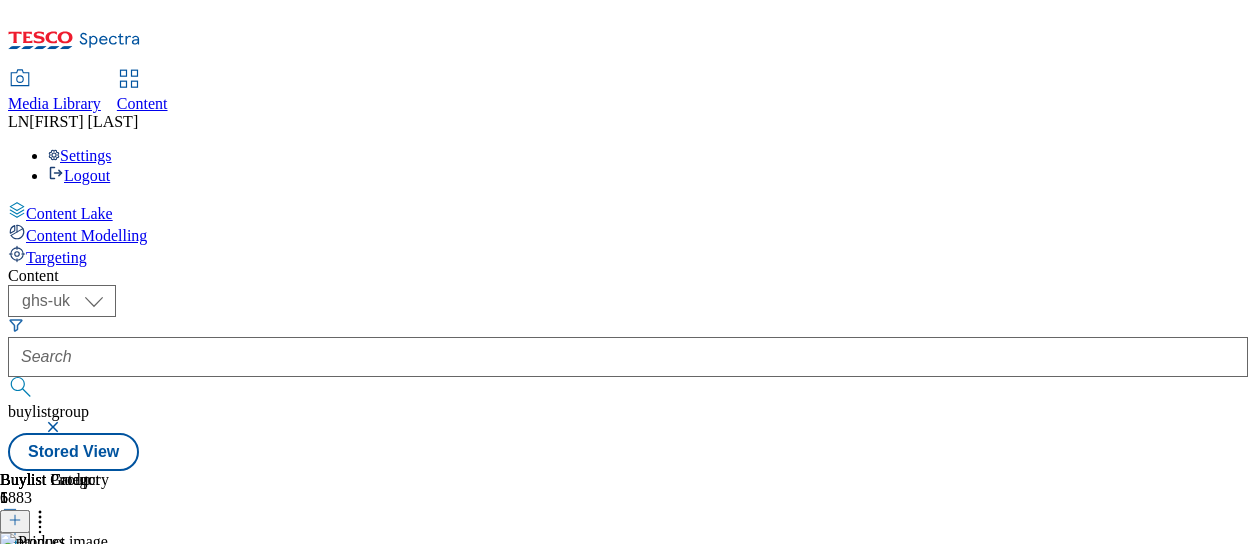 click on "Buylist 1" at bounding box center [37, 502] 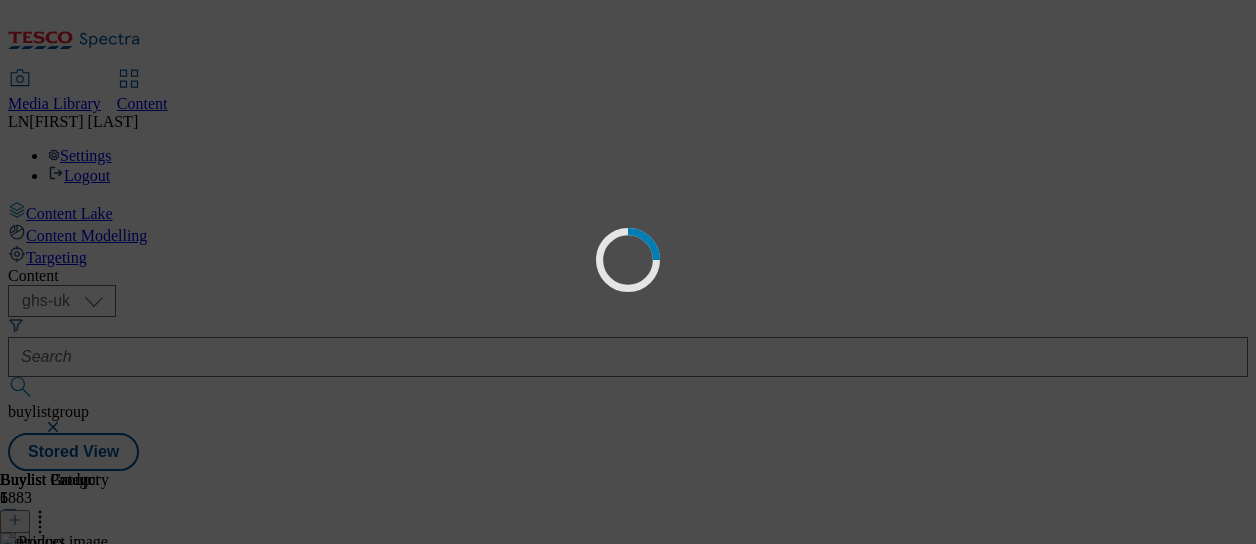 scroll, scrollTop: 0, scrollLeft: 0, axis: both 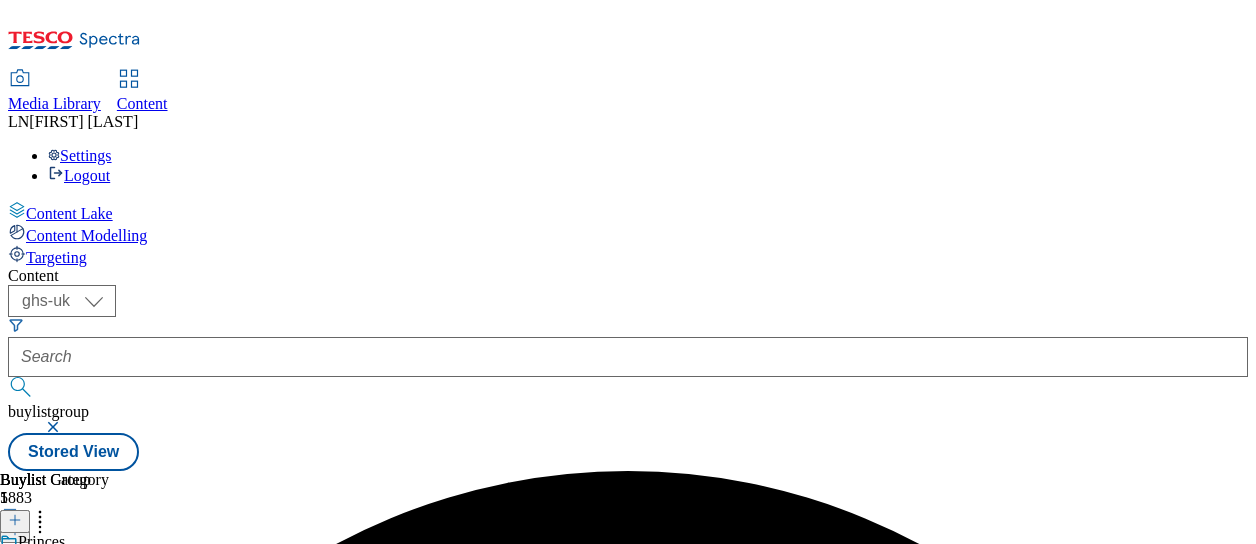 click 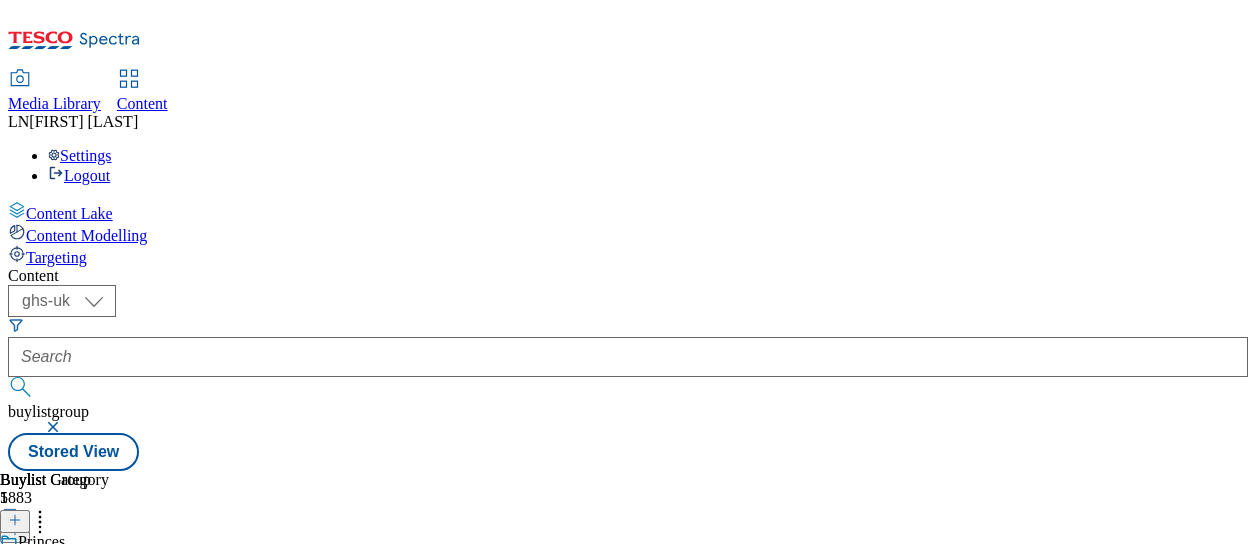click on "Un-preview" at bounding box center [107, 767] 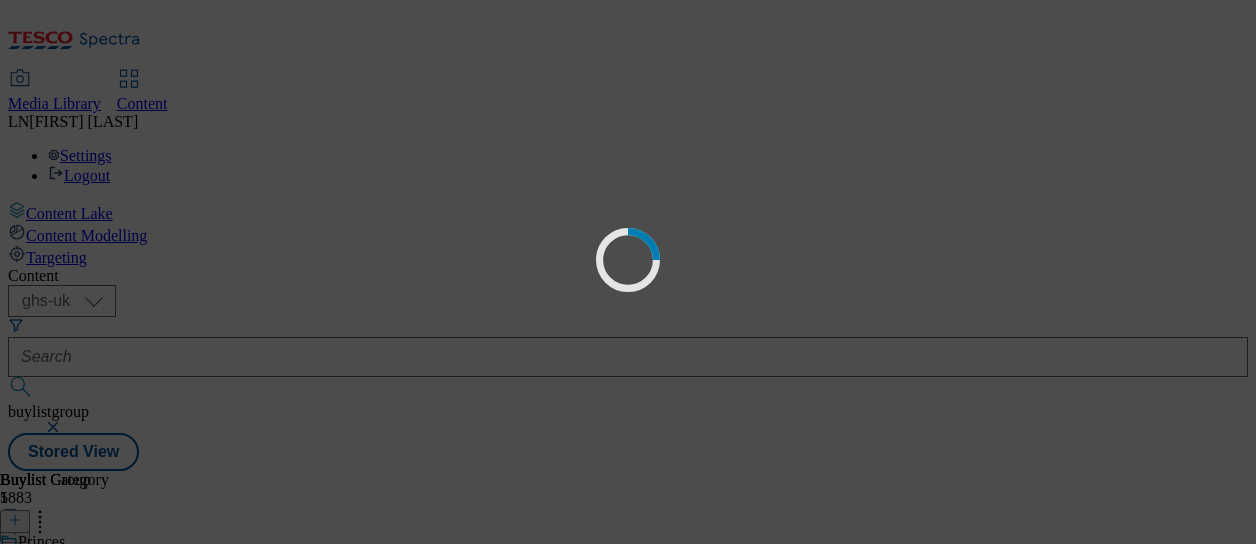 scroll, scrollTop: 0, scrollLeft: 0, axis: both 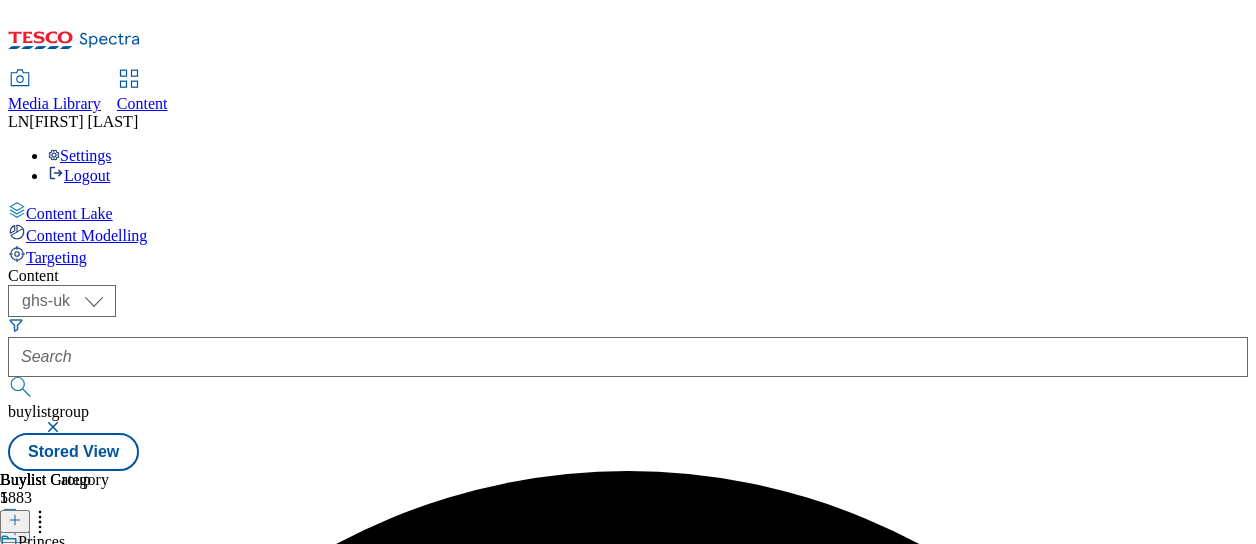 click 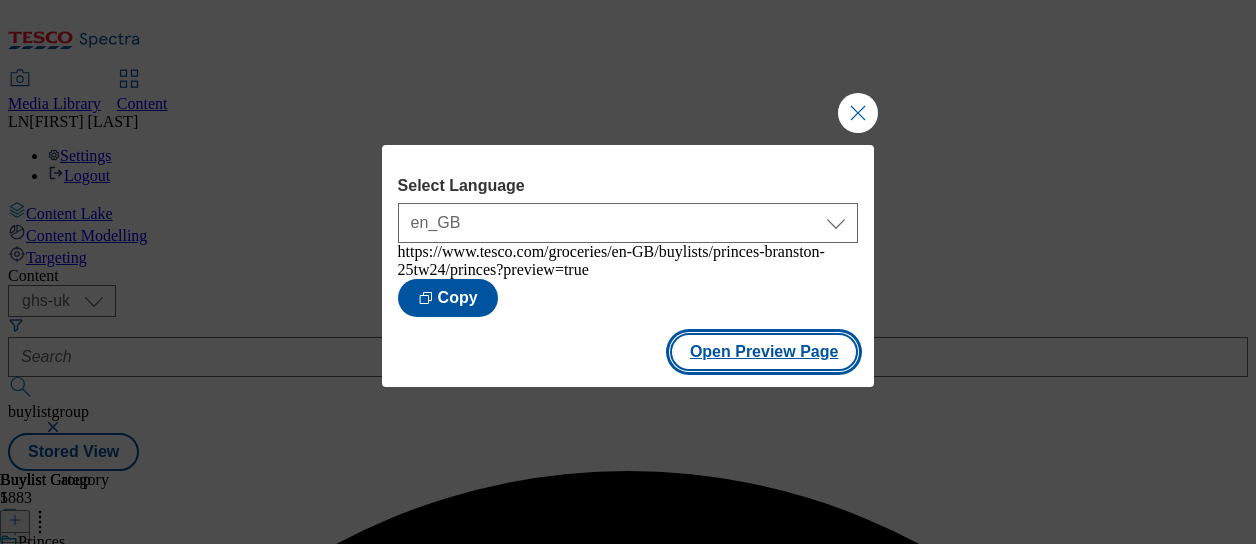 click on "Open Preview Page" at bounding box center [764, 352] 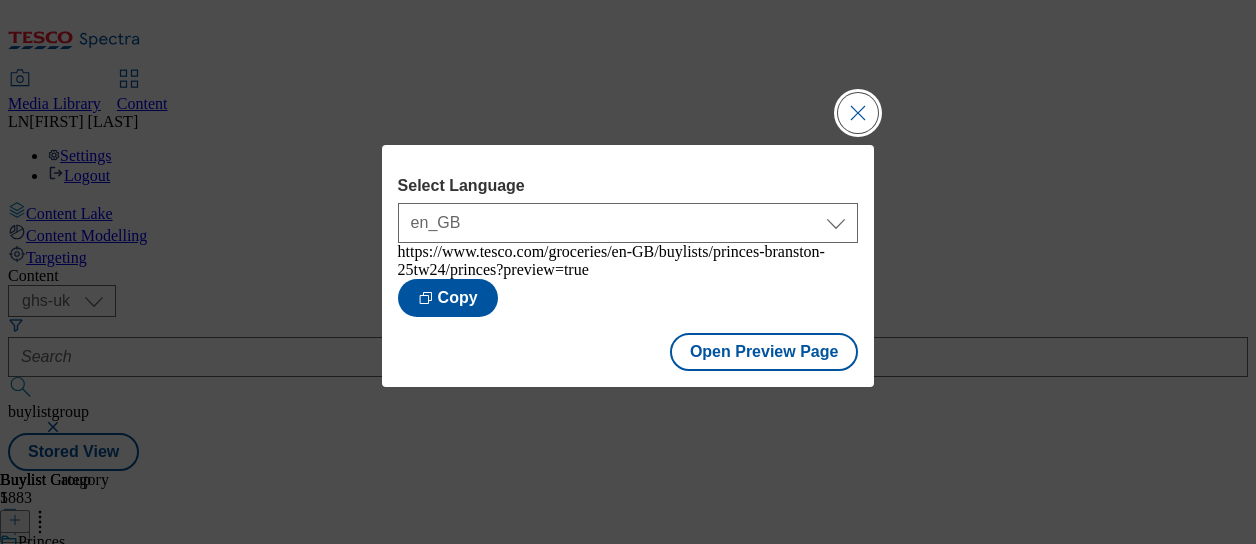 click at bounding box center (858, 113) 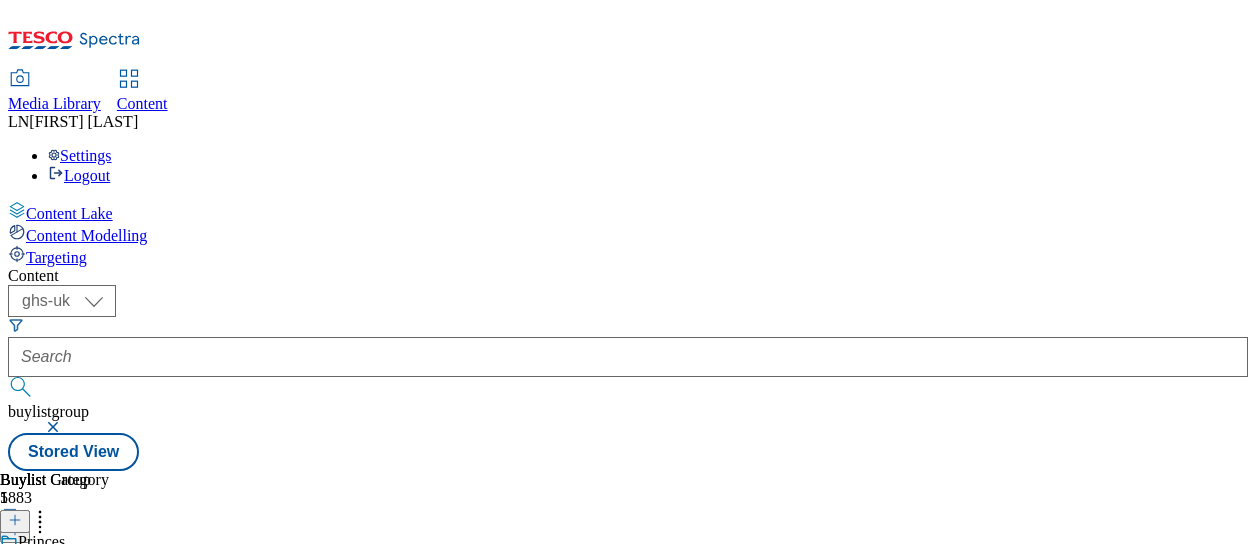 click 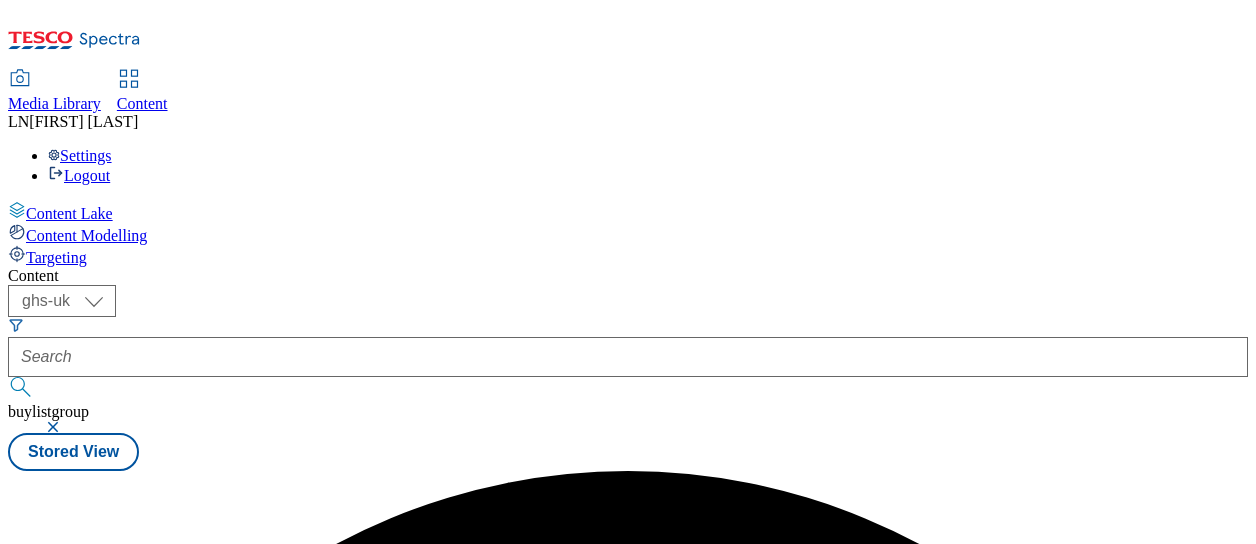 scroll, scrollTop: 0, scrollLeft: 0, axis: both 